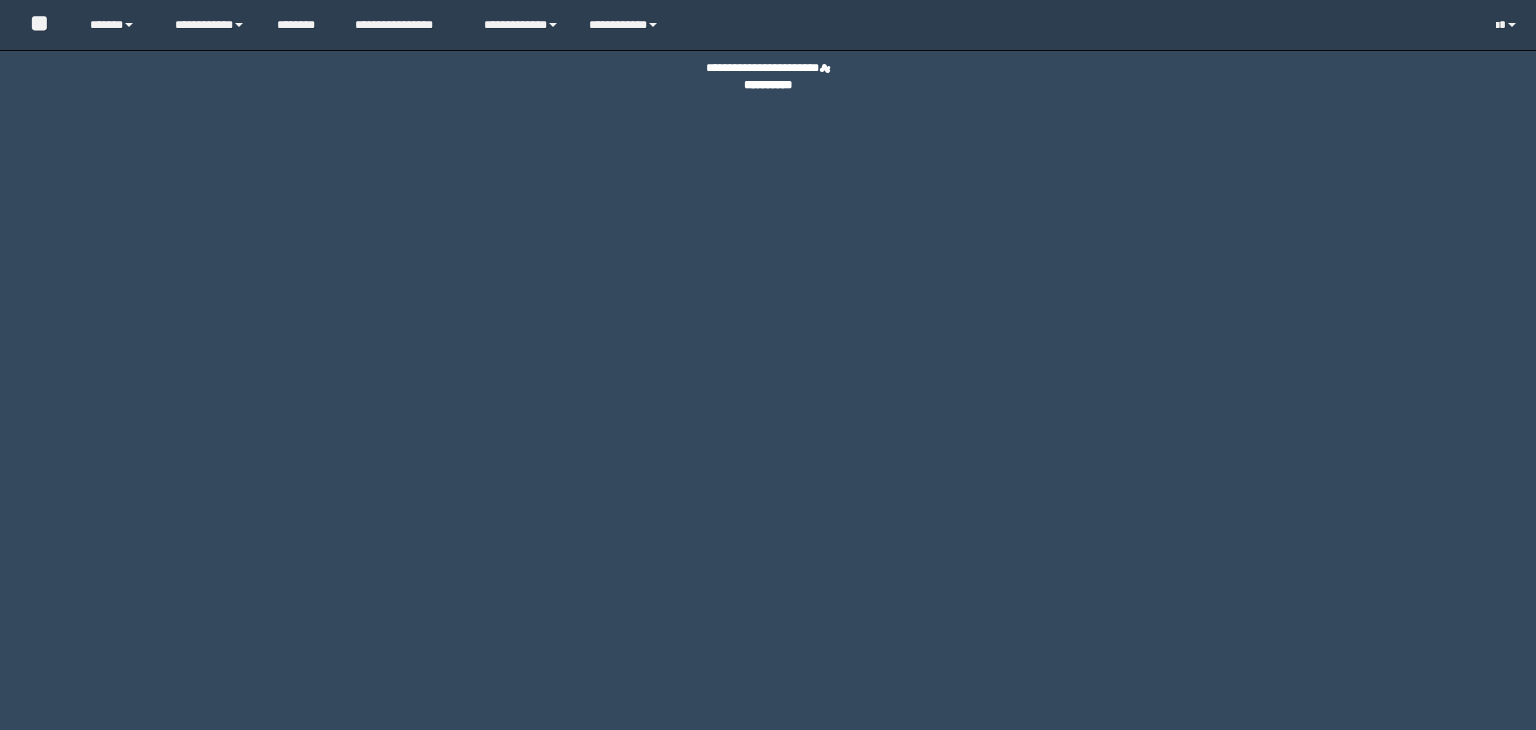 scroll, scrollTop: 0, scrollLeft: 0, axis: both 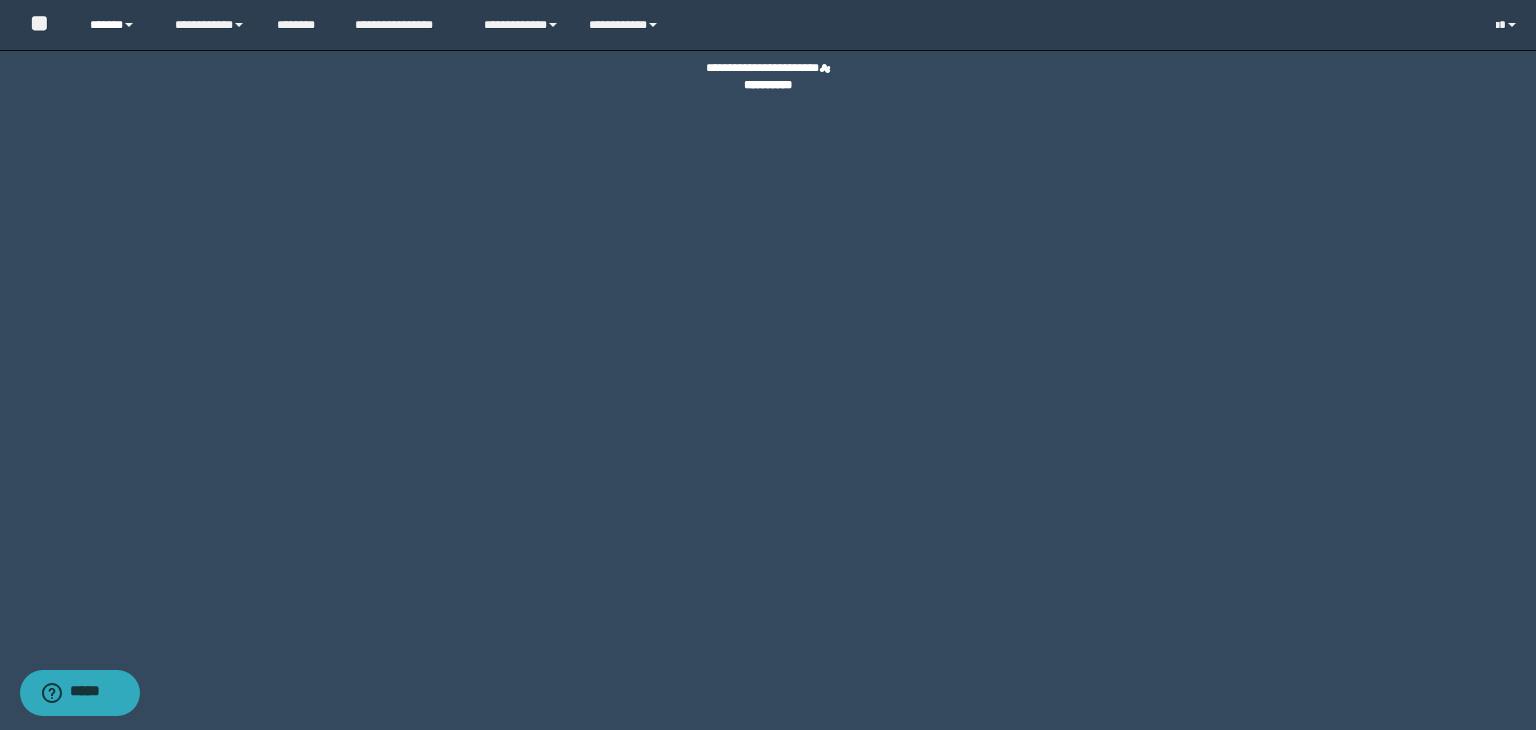 click on "******" at bounding box center (117, 25) 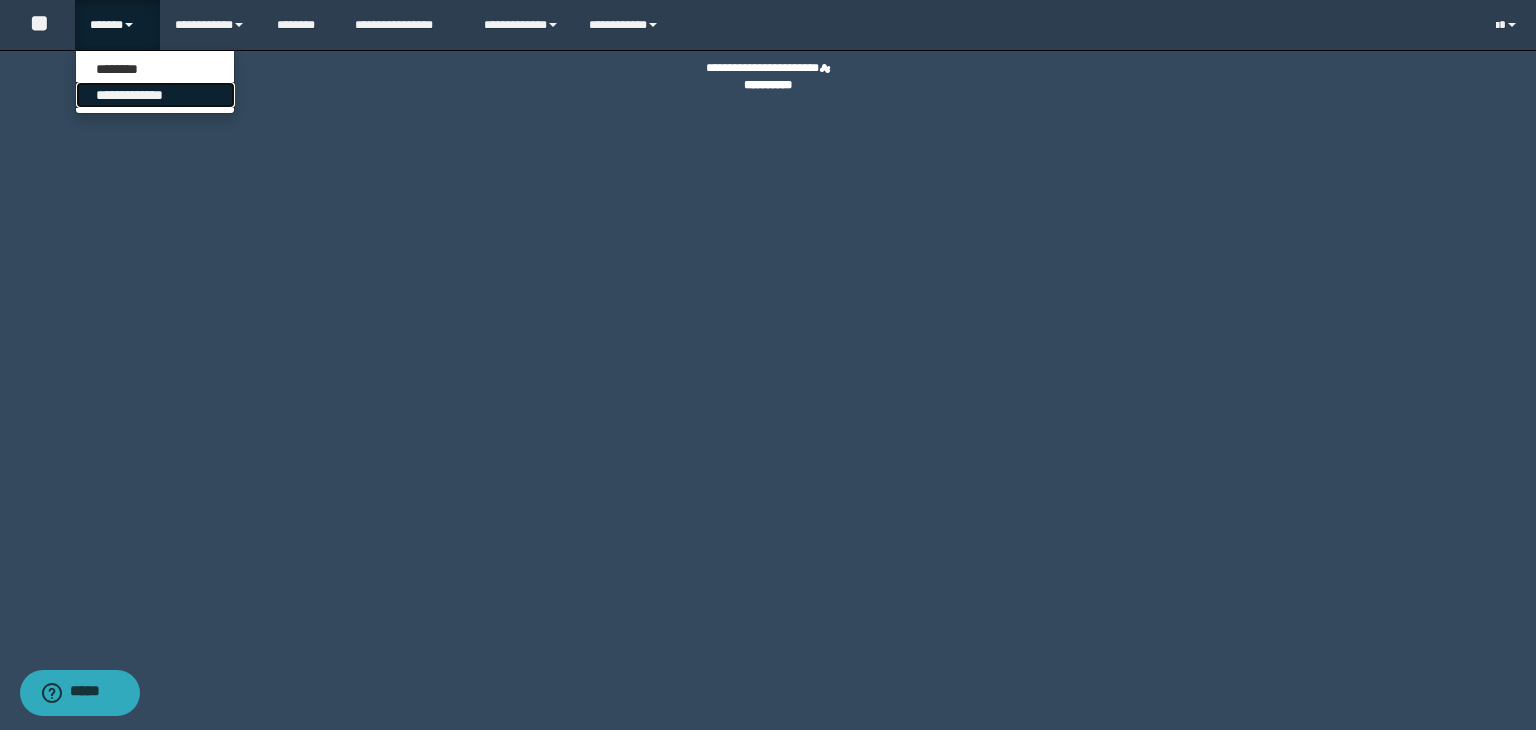 click on "**********" at bounding box center (155, 95) 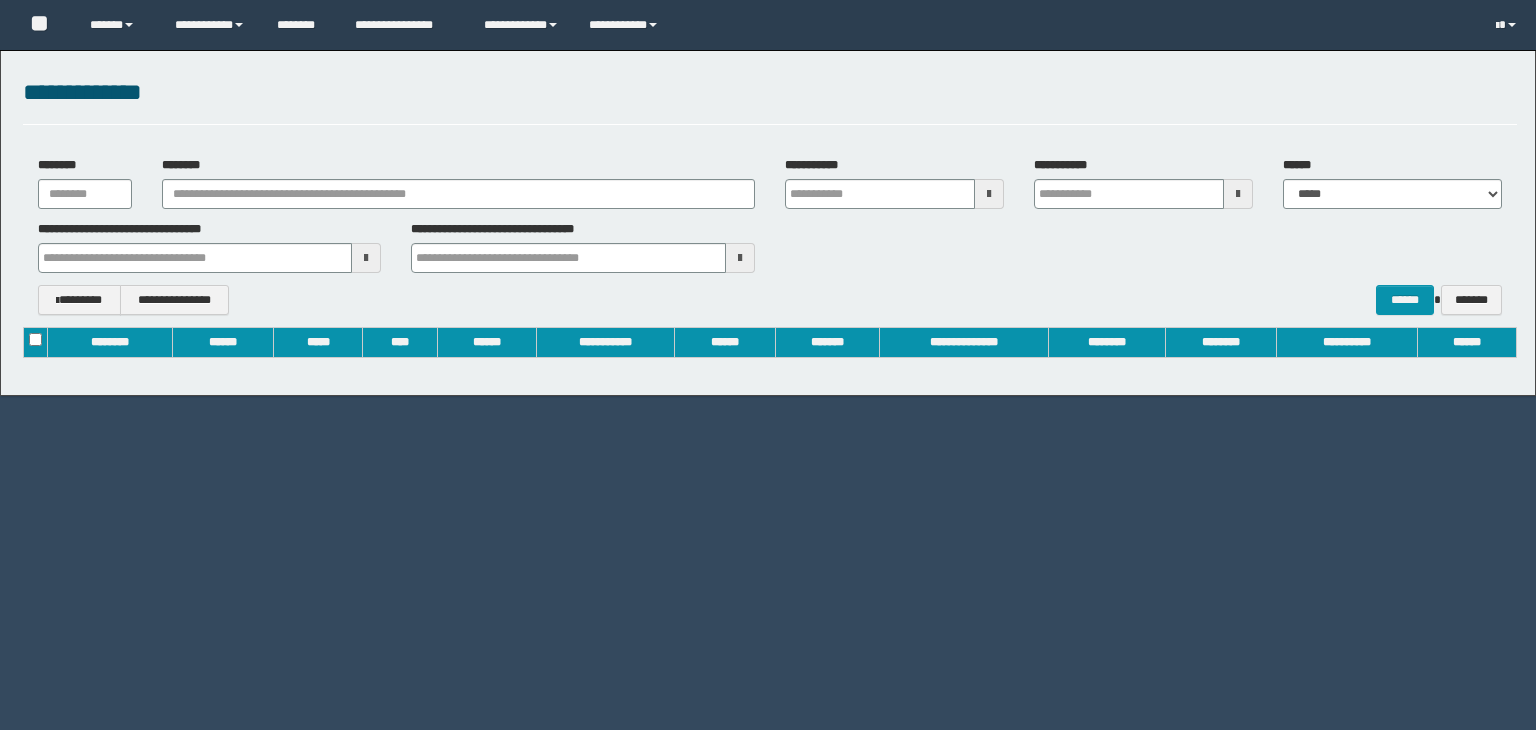 scroll, scrollTop: 0, scrollLeft: 0, axis: both 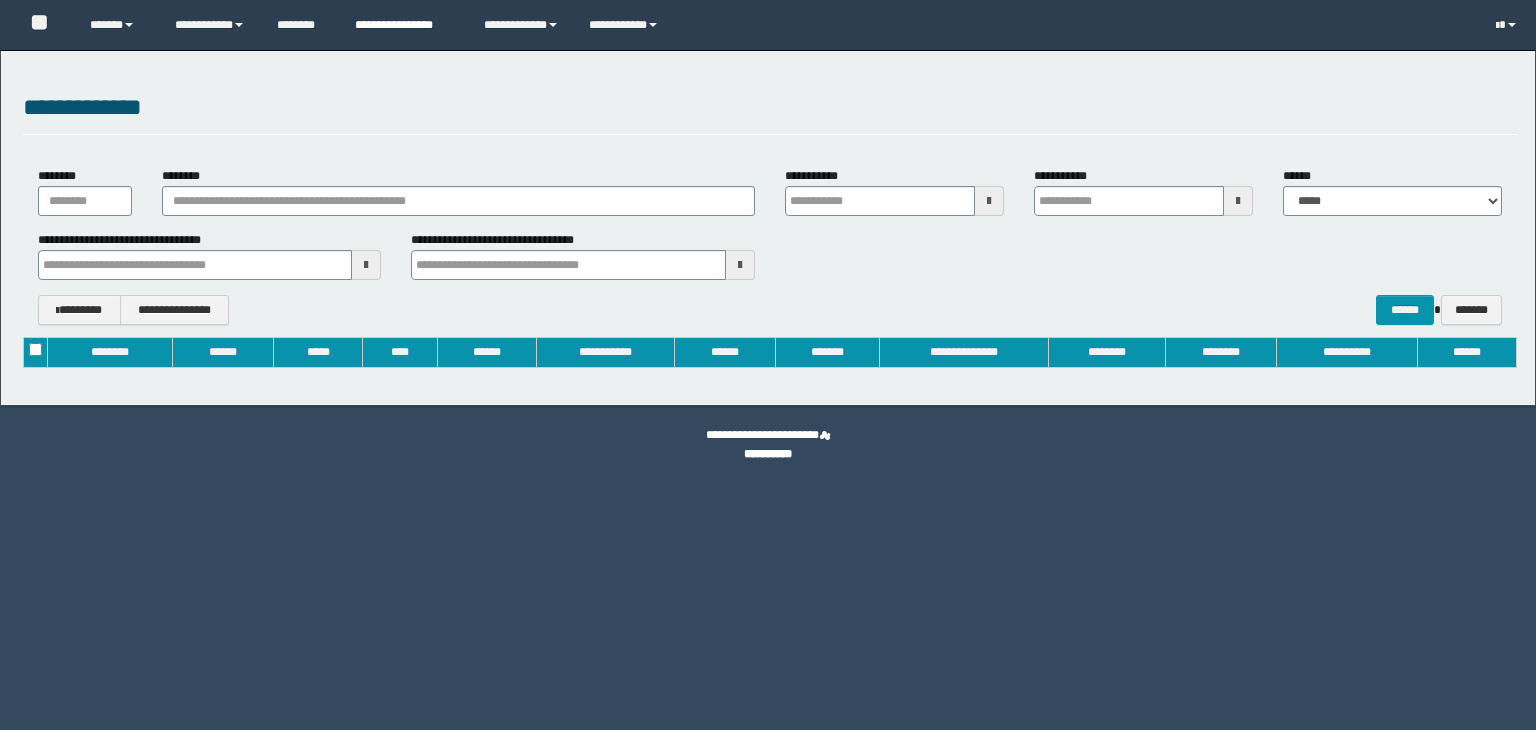 type on "**********" 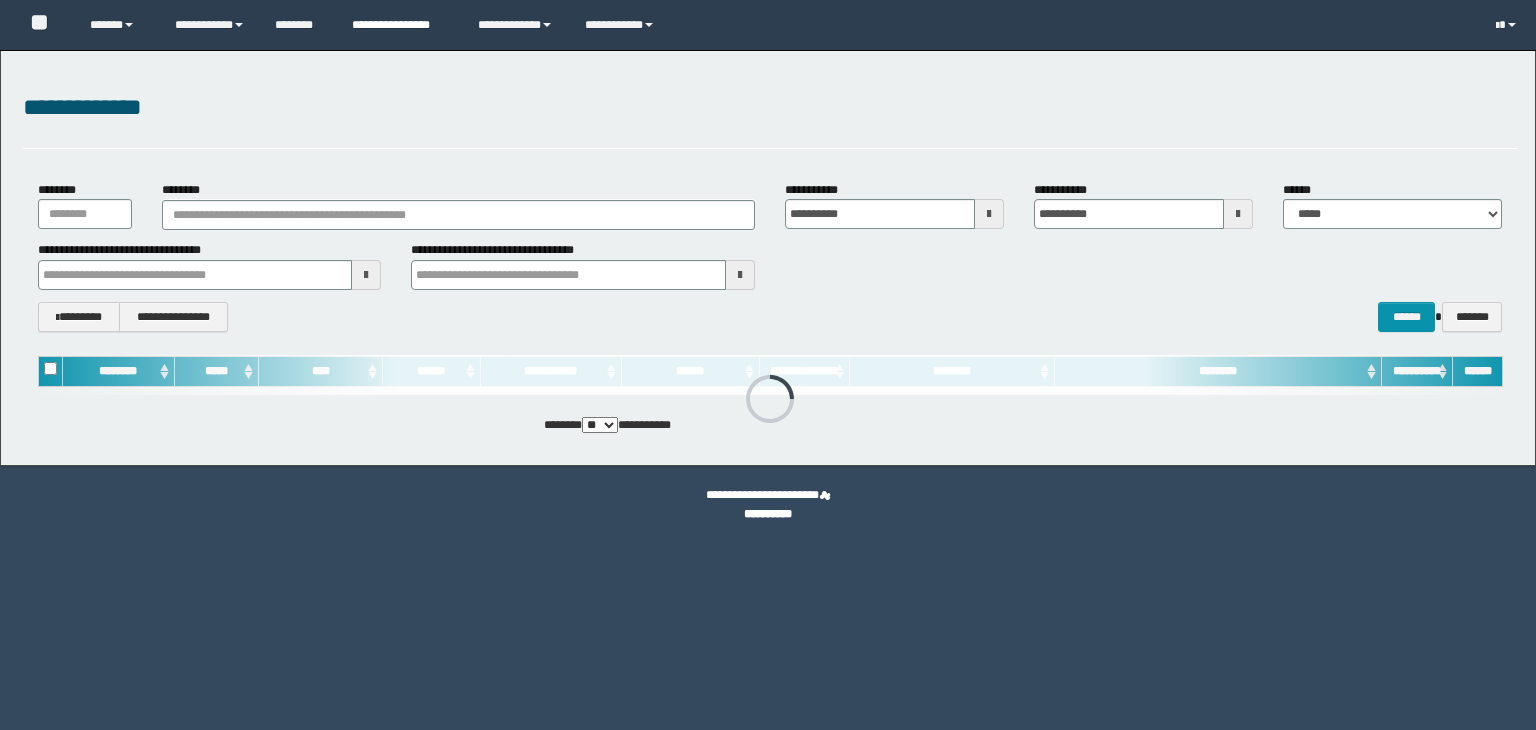 scroll, scrollTop: 0, scrollLeft: 0, axis: both 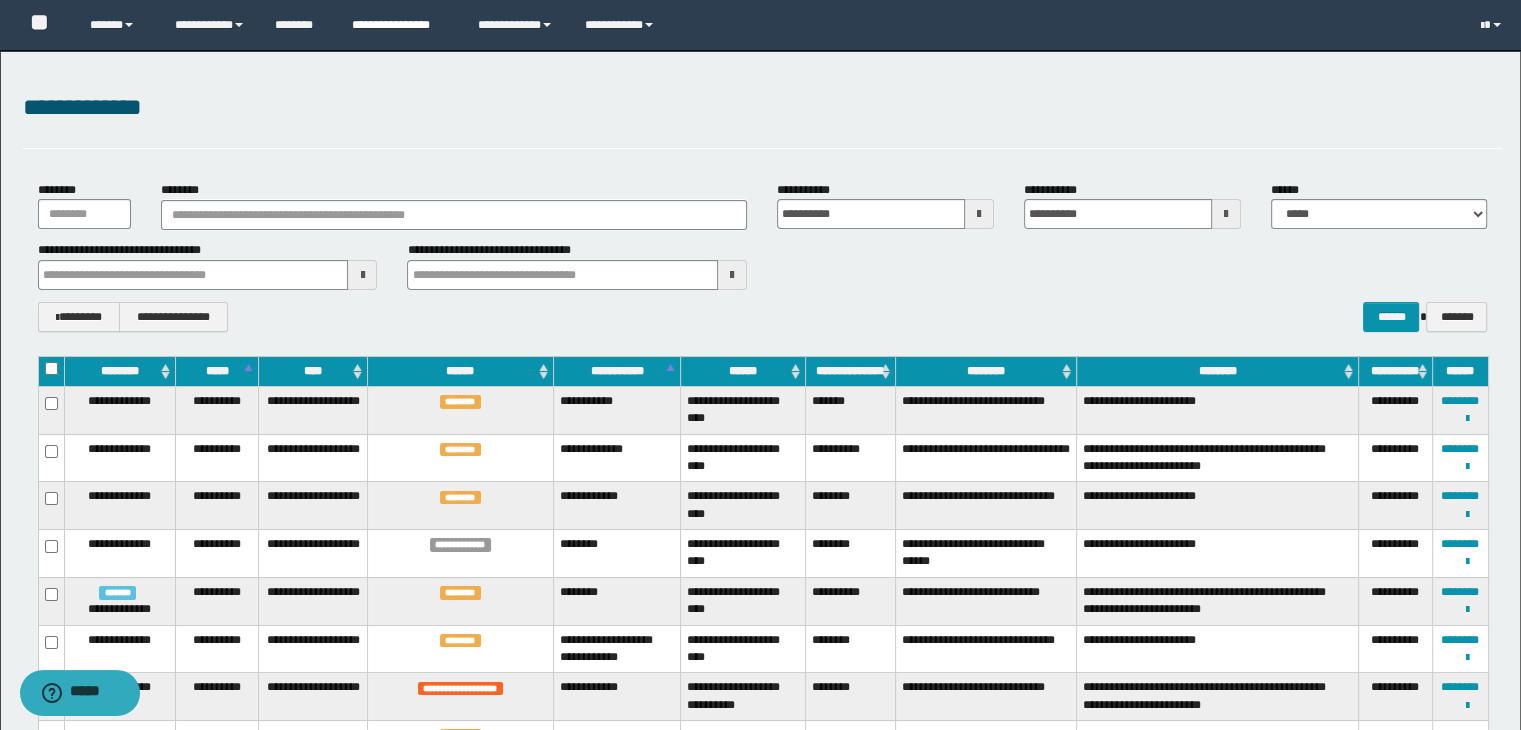 type 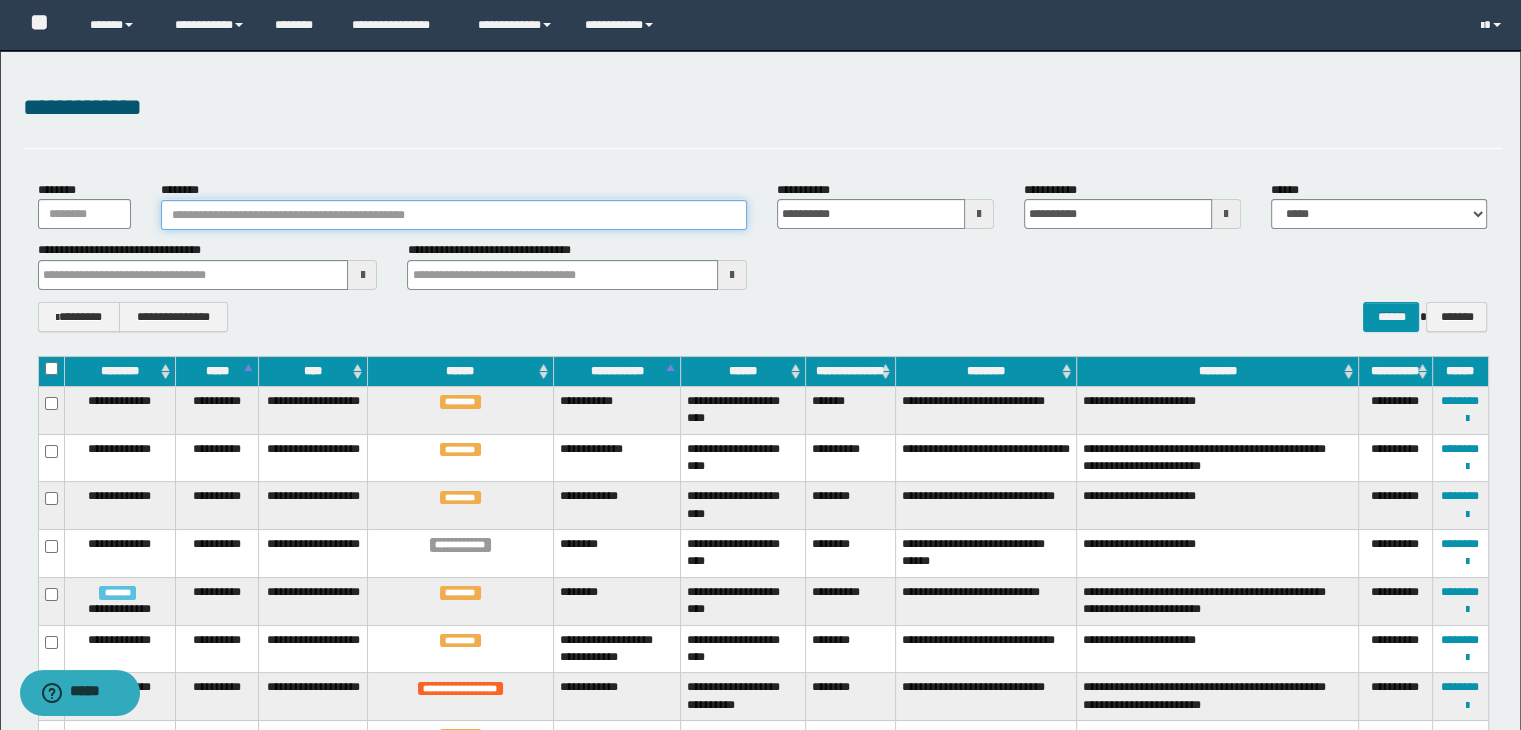 click on "********" at bounding box center (454, 215) 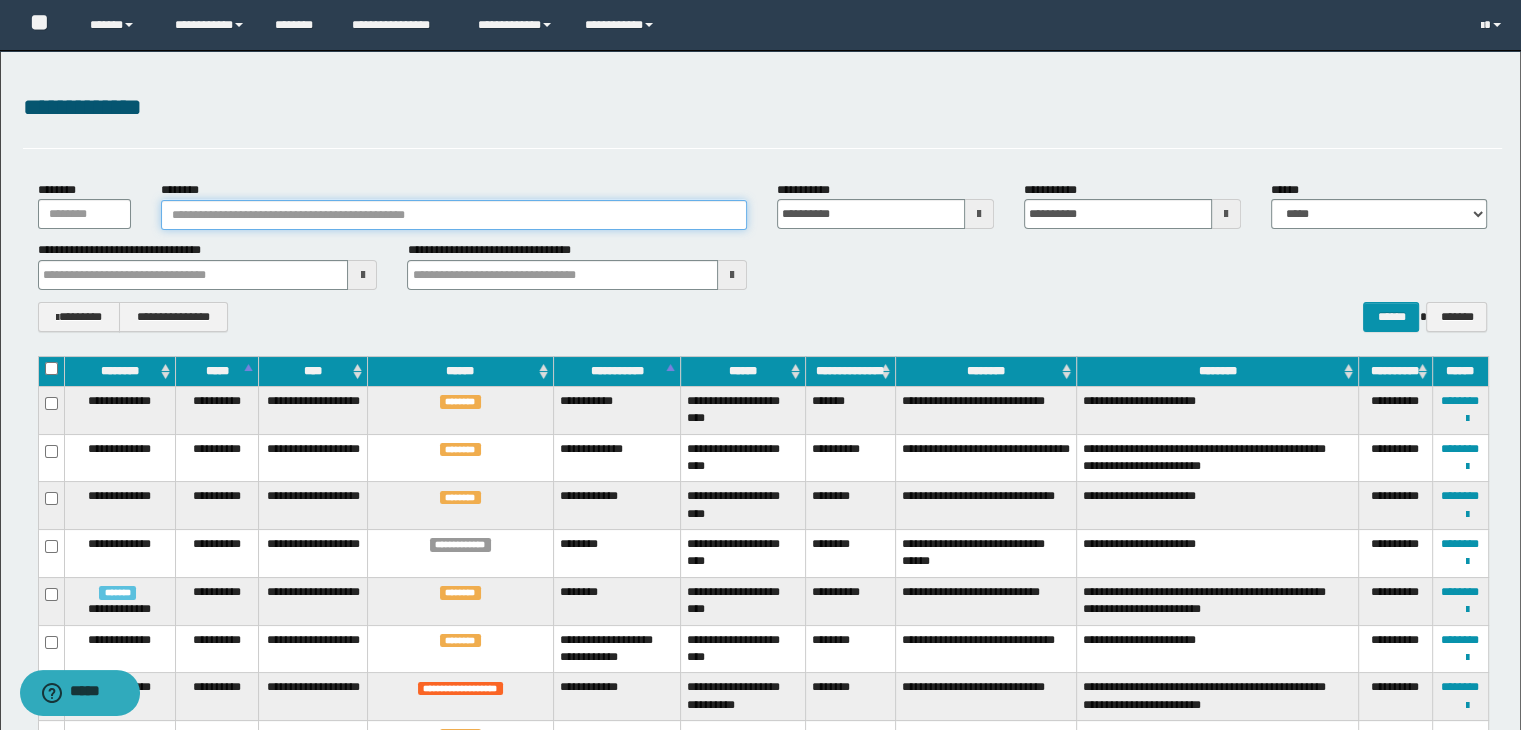 paste on "********" 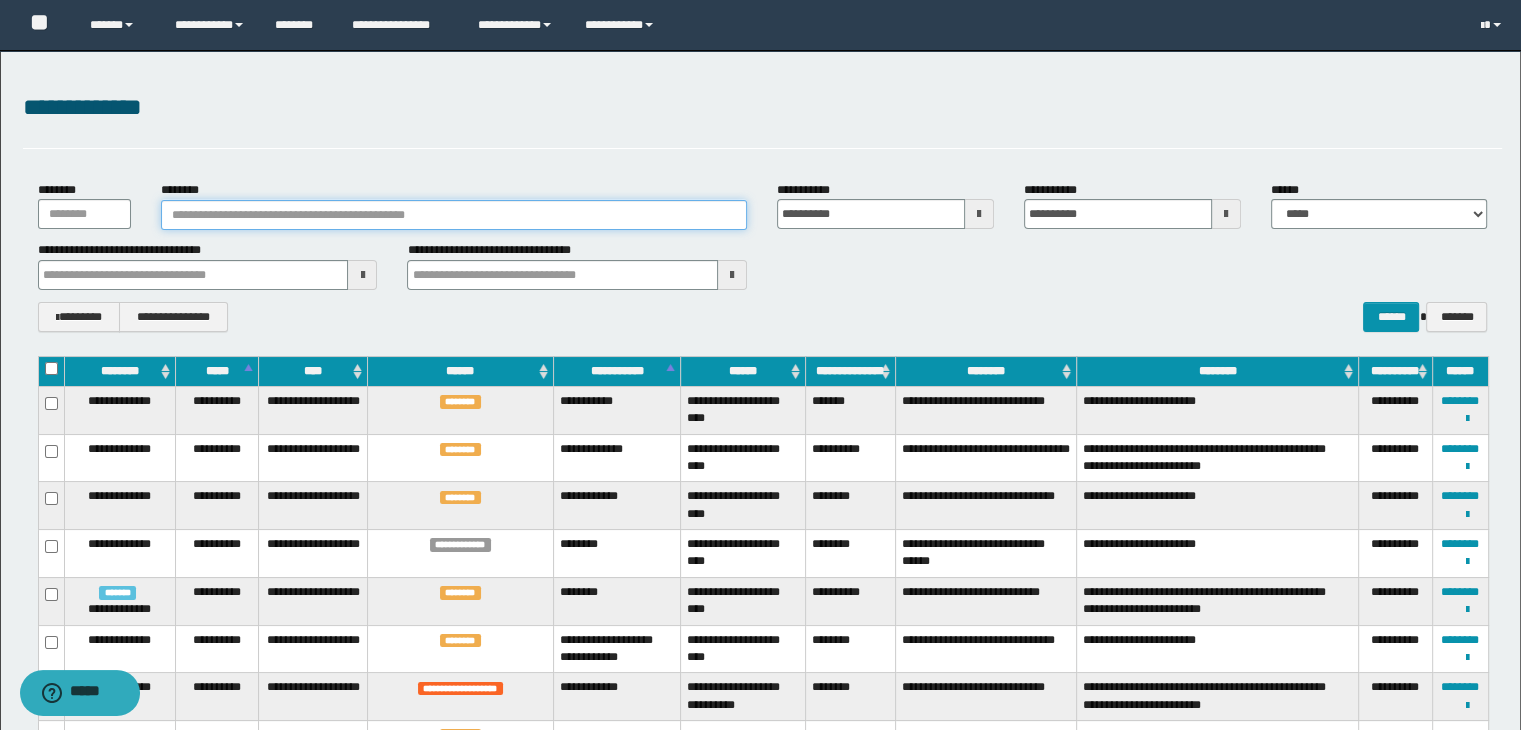 type on "********" 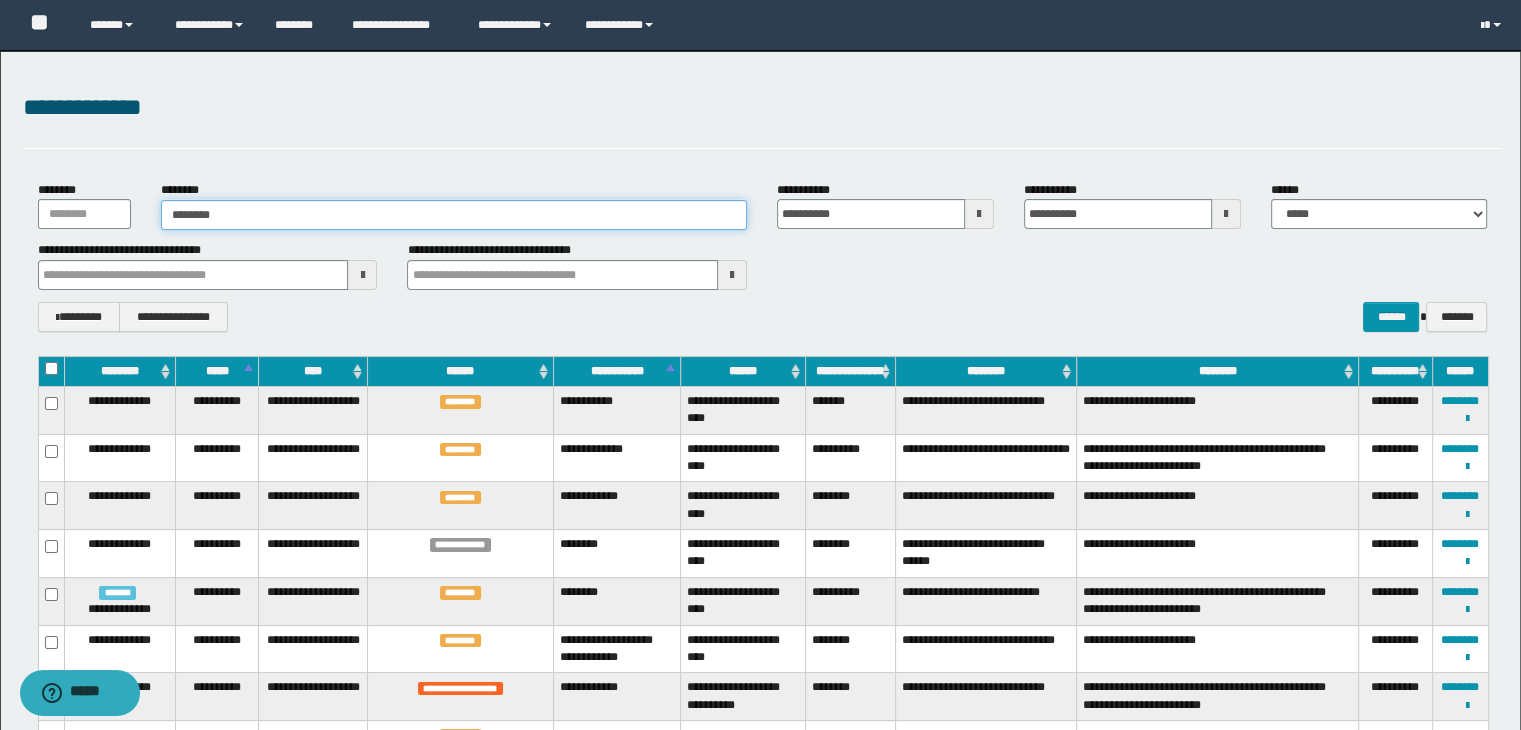 type on "********" 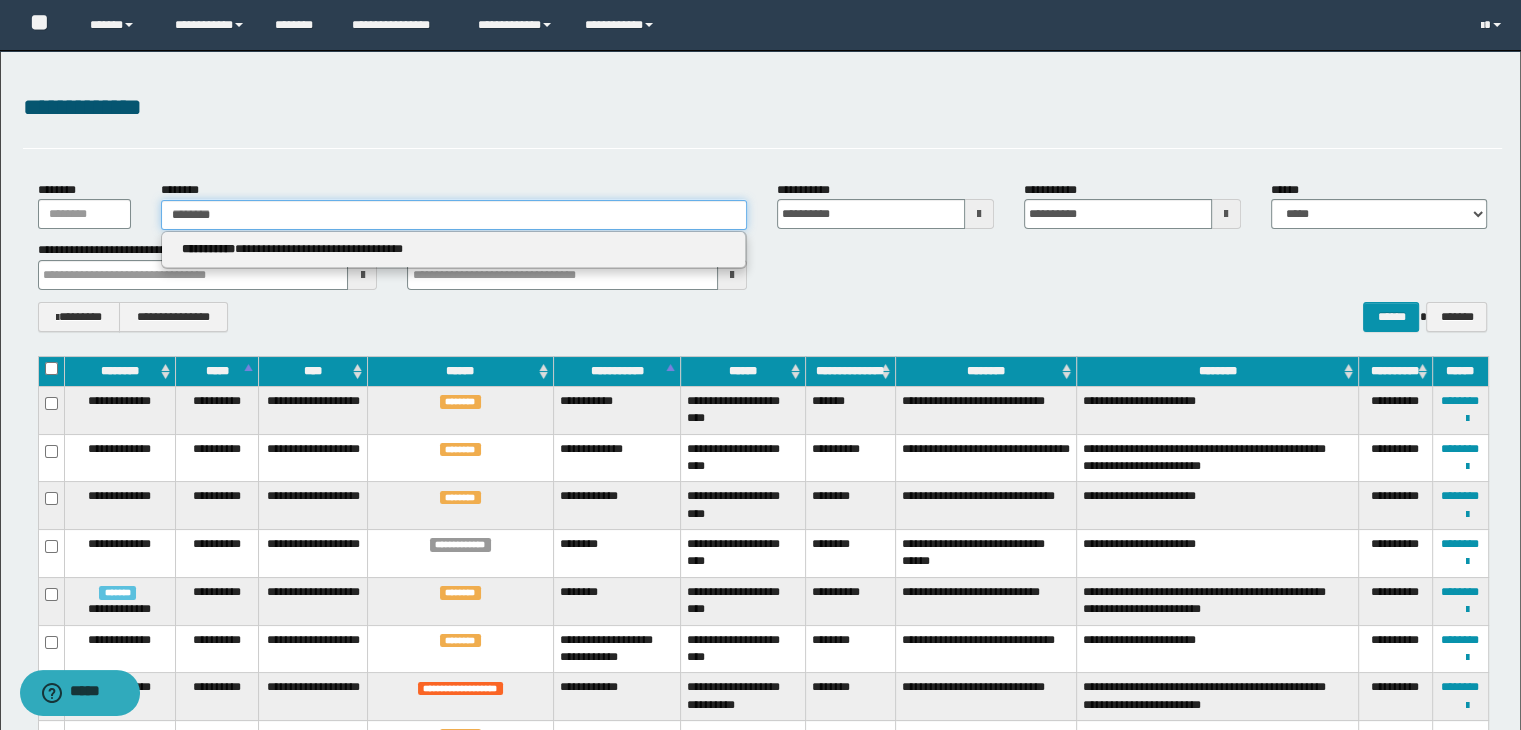 type 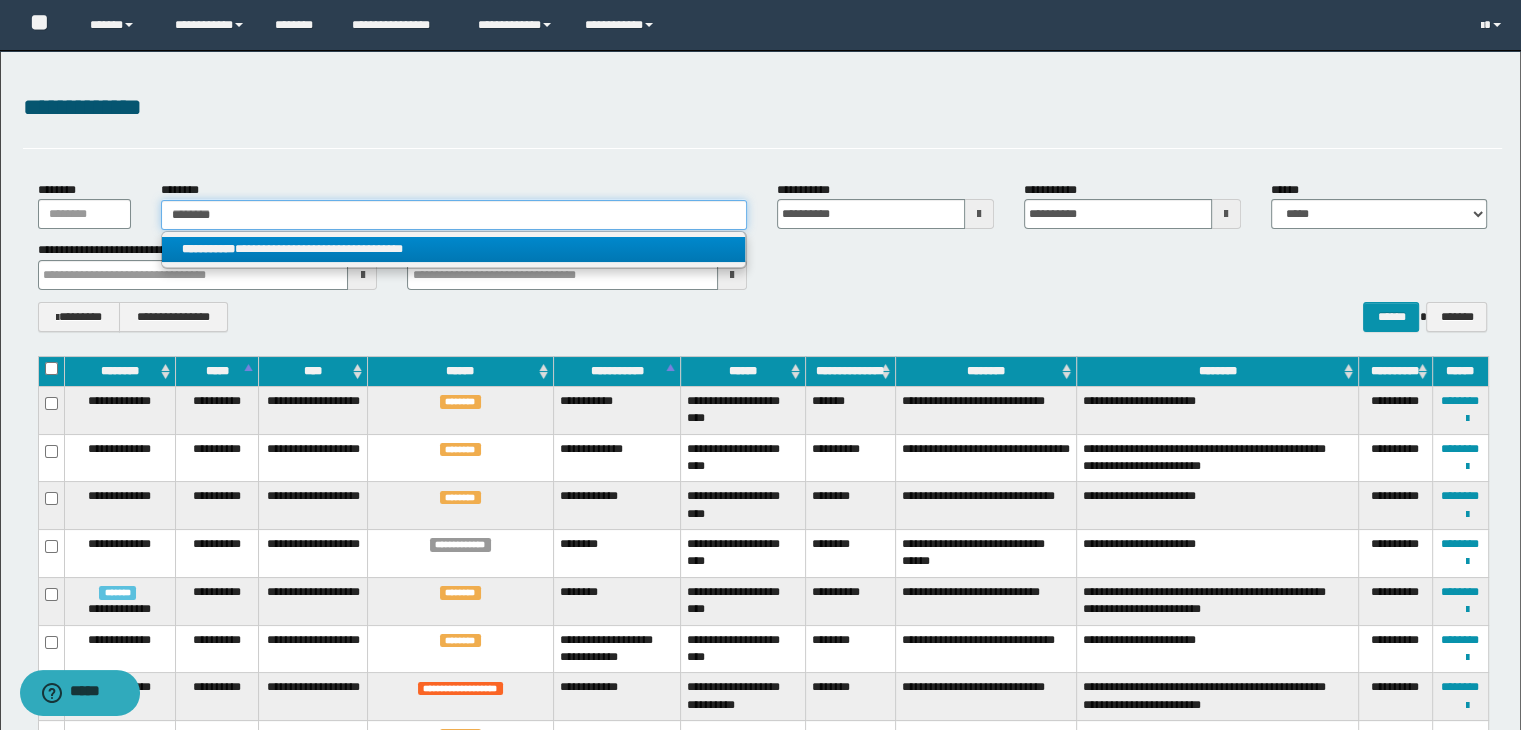 type on "********" 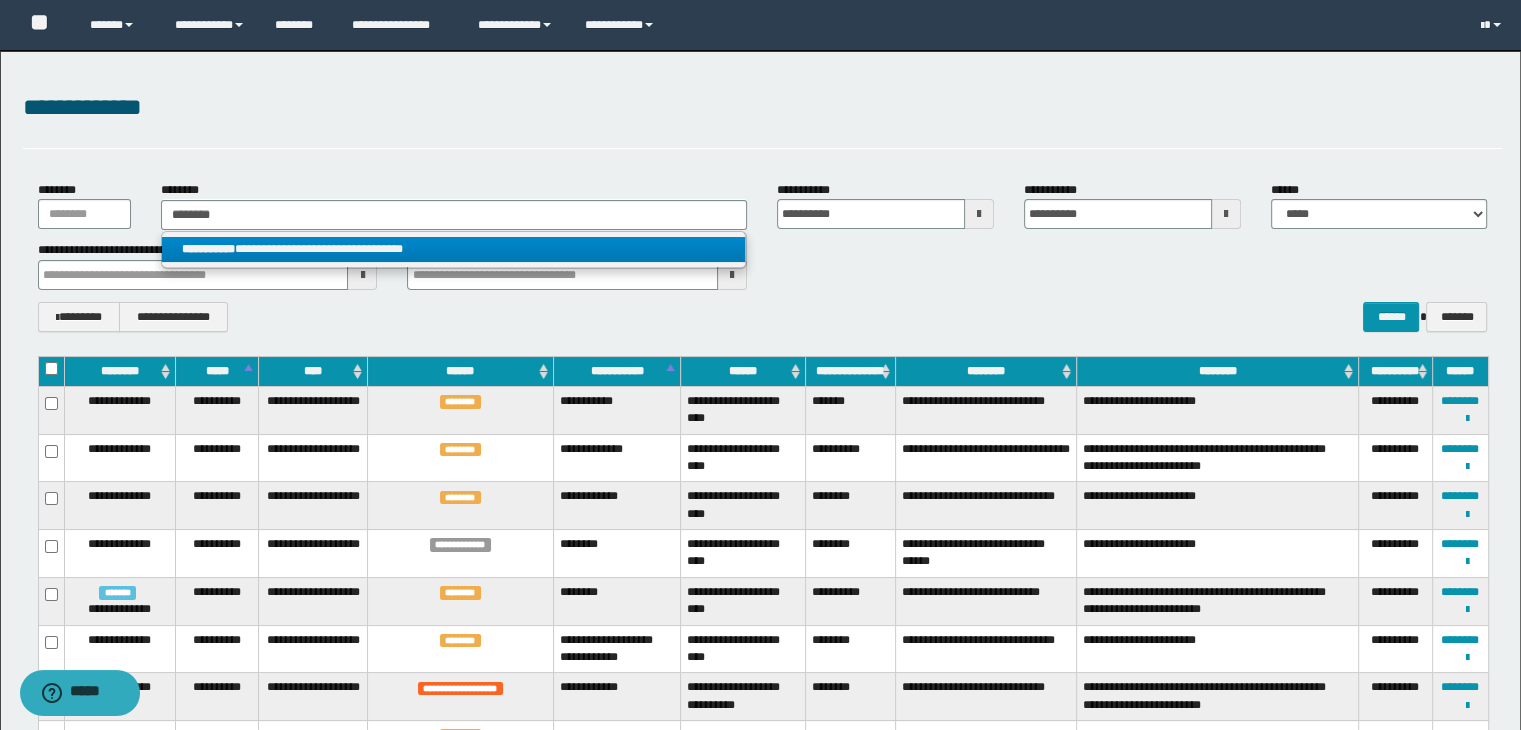 click on "**********" at bounding box center (454, 249) 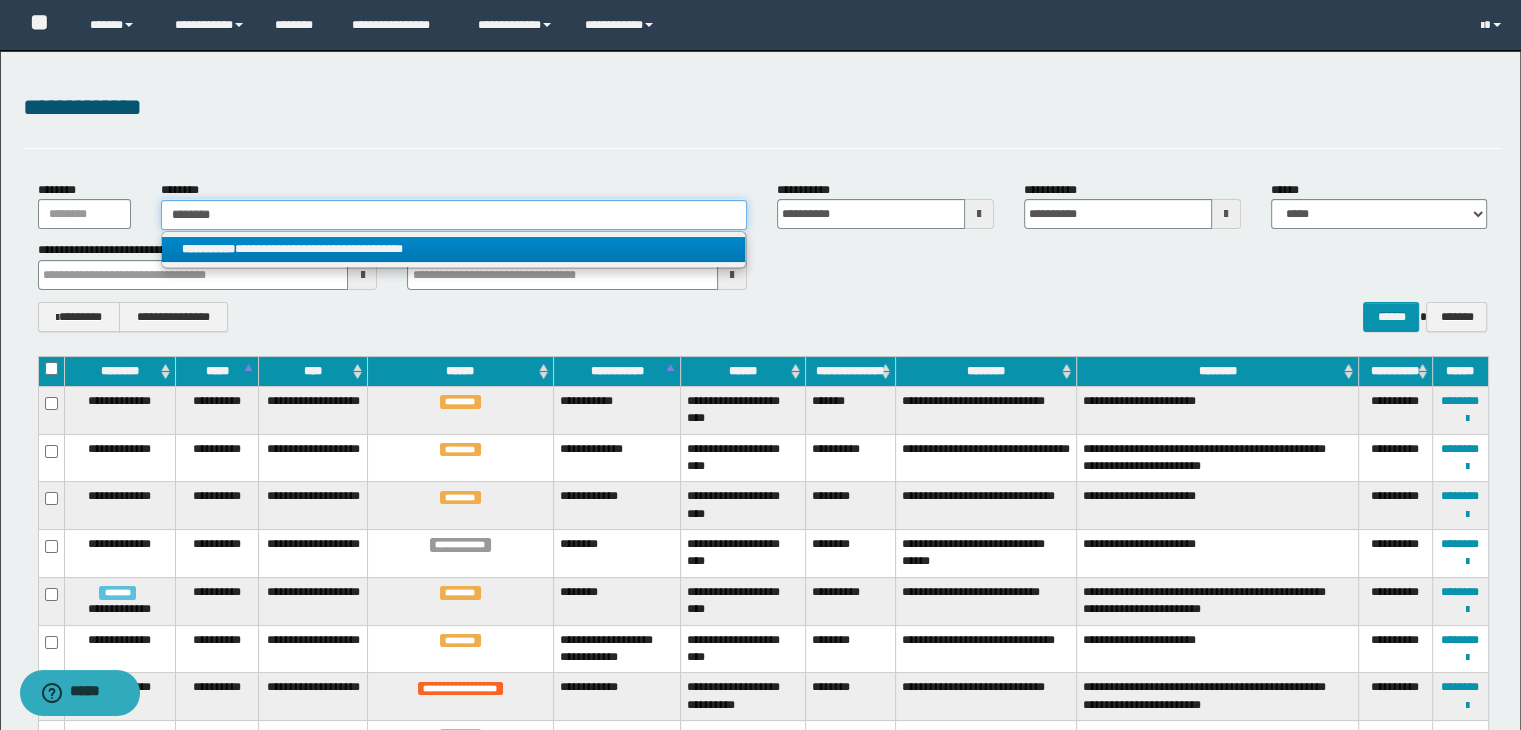 type 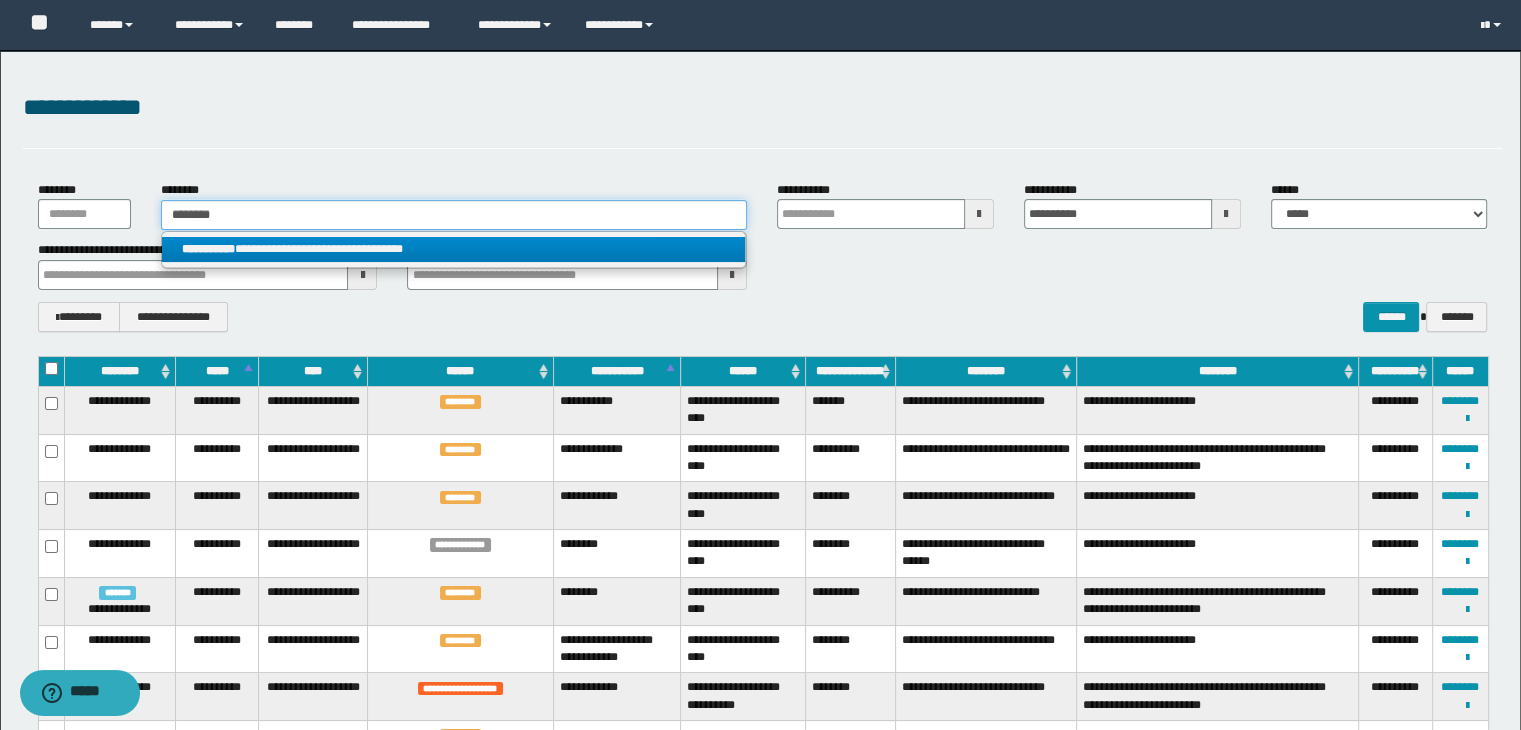 type 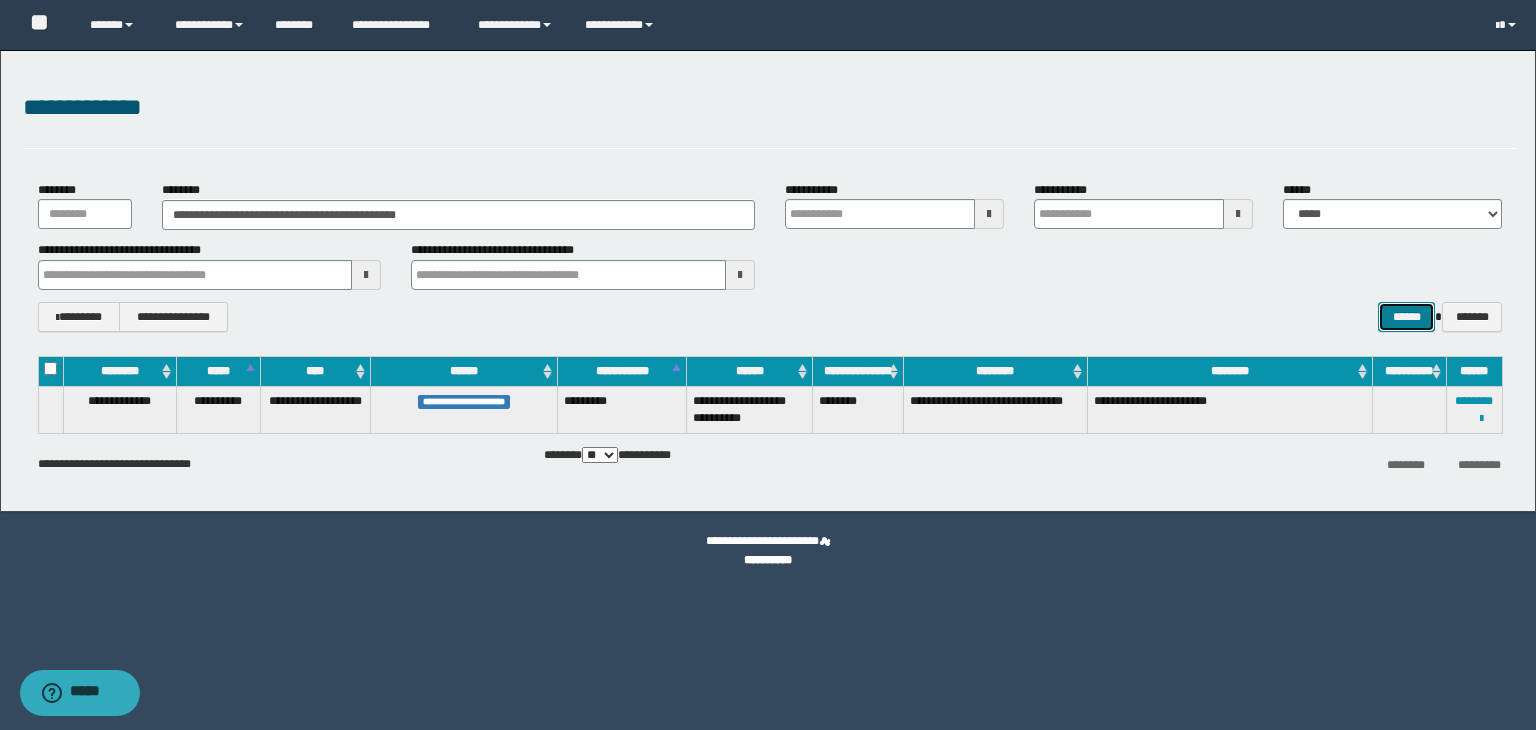 click on "******" at bounding box center [1406, 317] 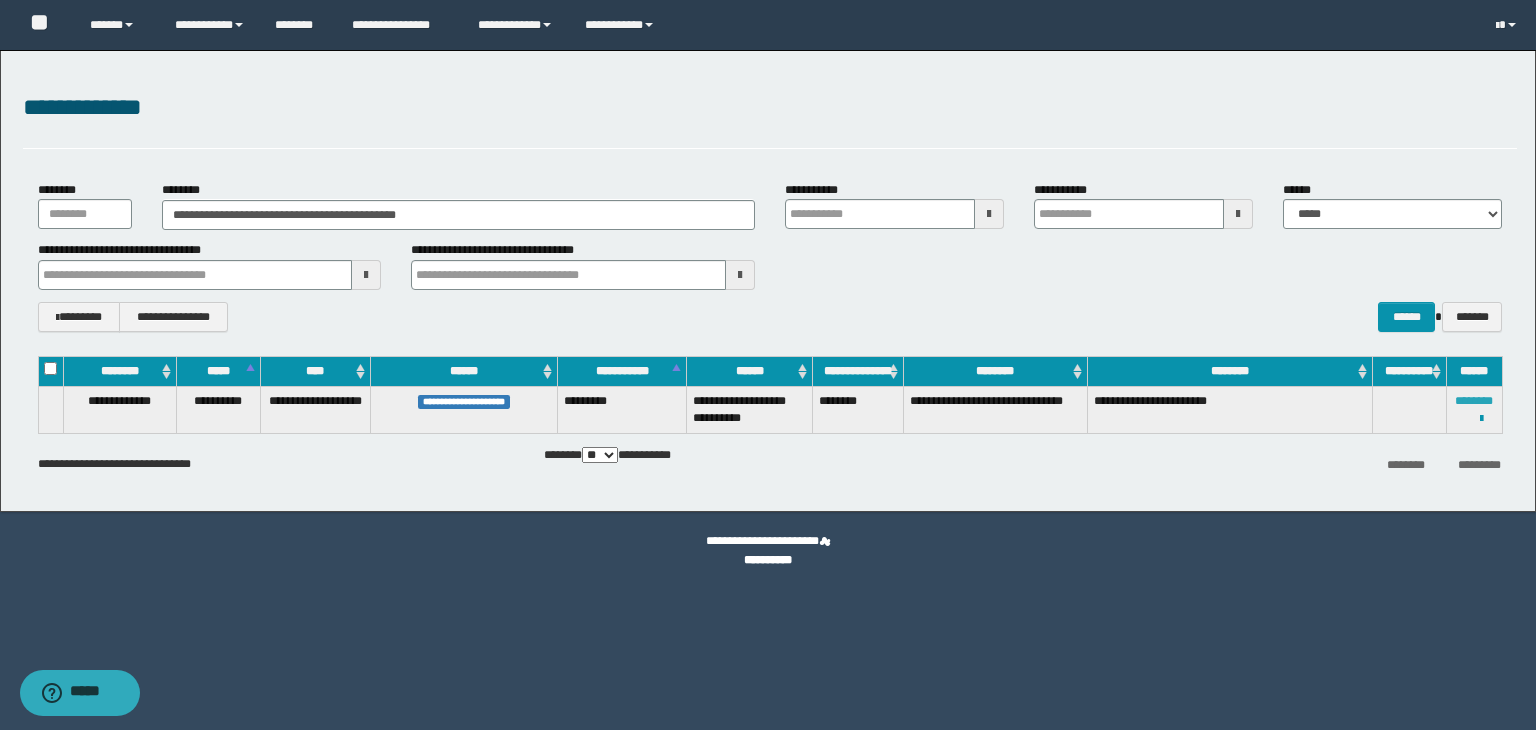 click on "********" at bounding box center (1474, 401) 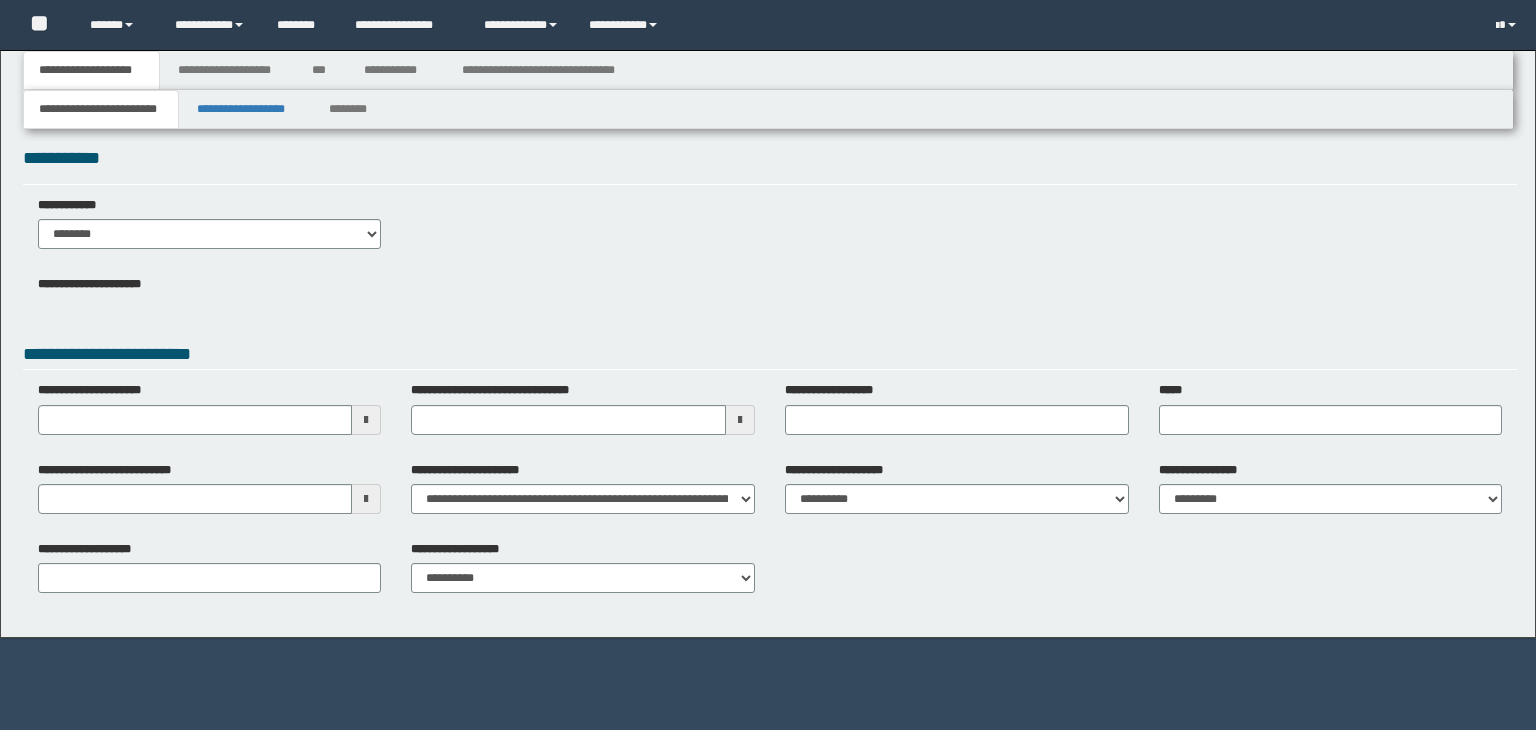 scroll, scrollTop: 0, scrollLeft: 0, axis: both 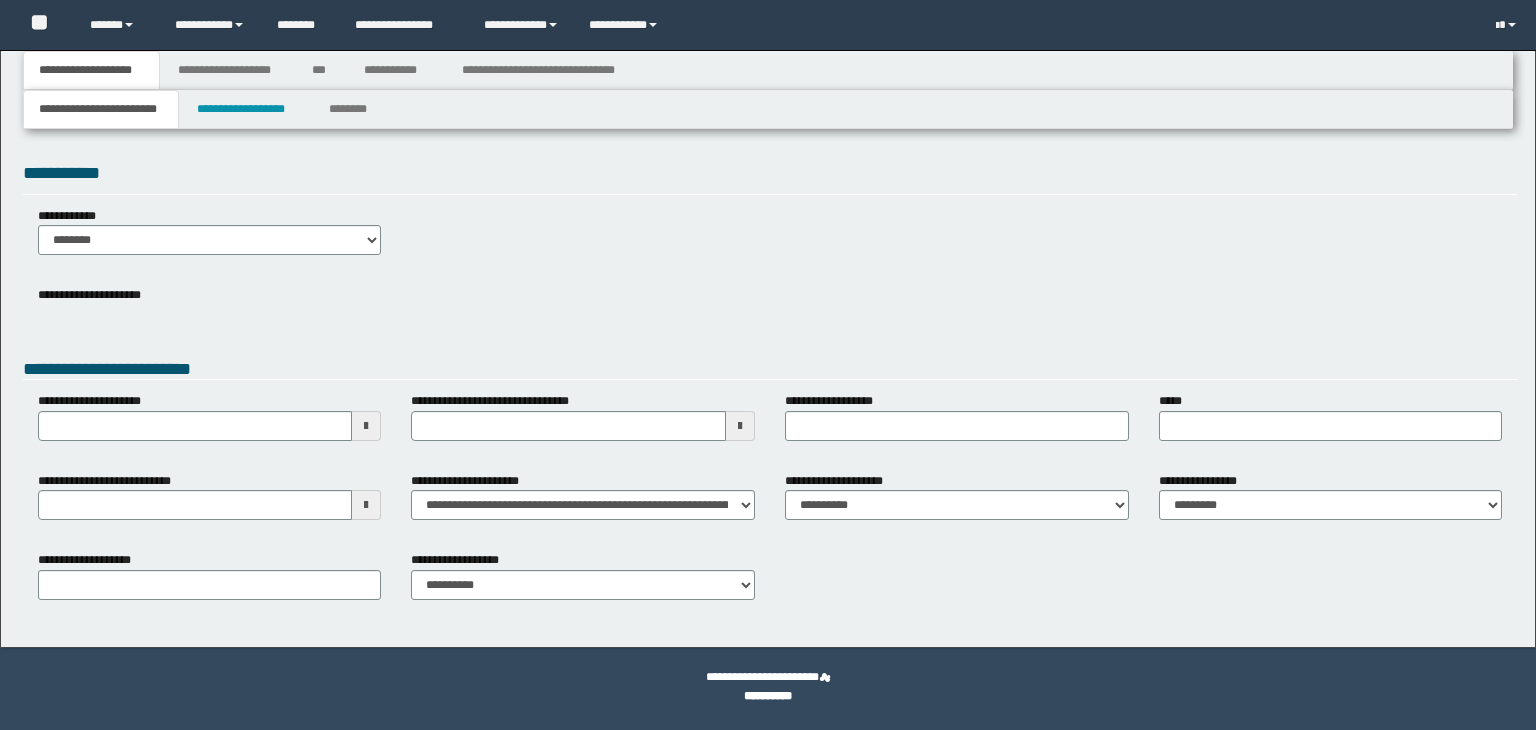 type 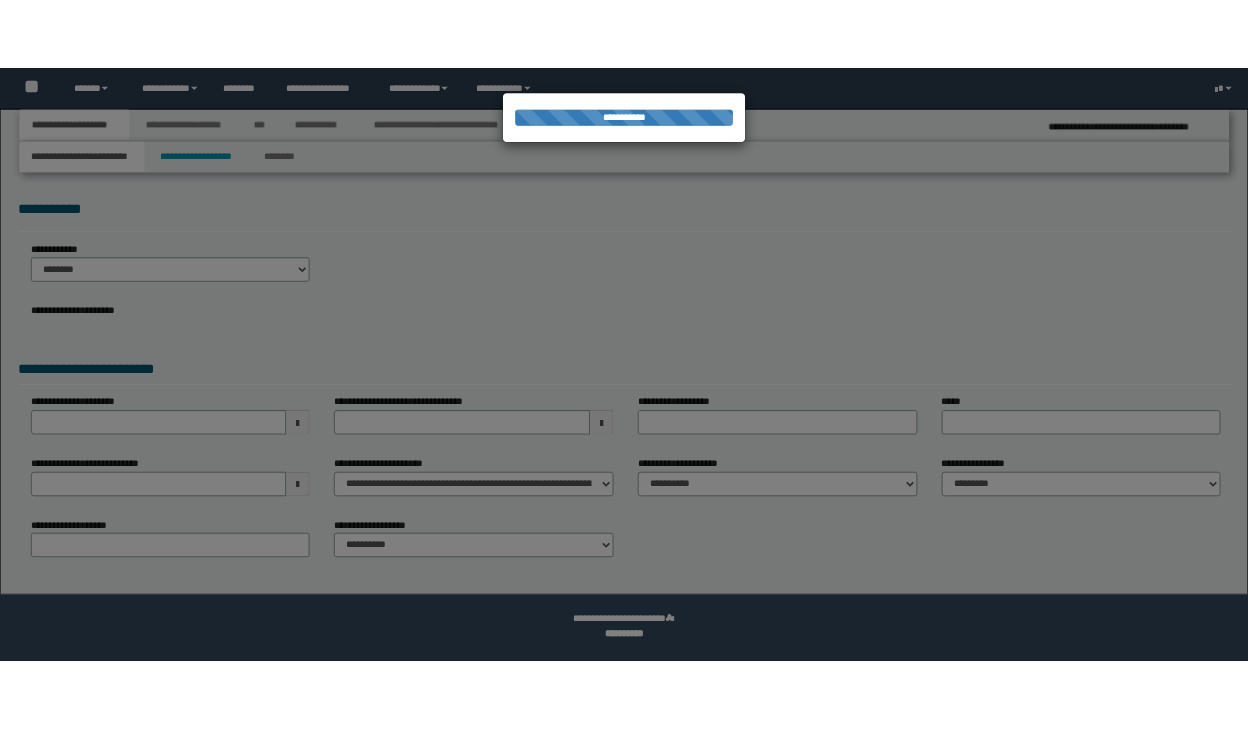 scroll, scrollTop: 0, scrollLeft: 0, axis: both 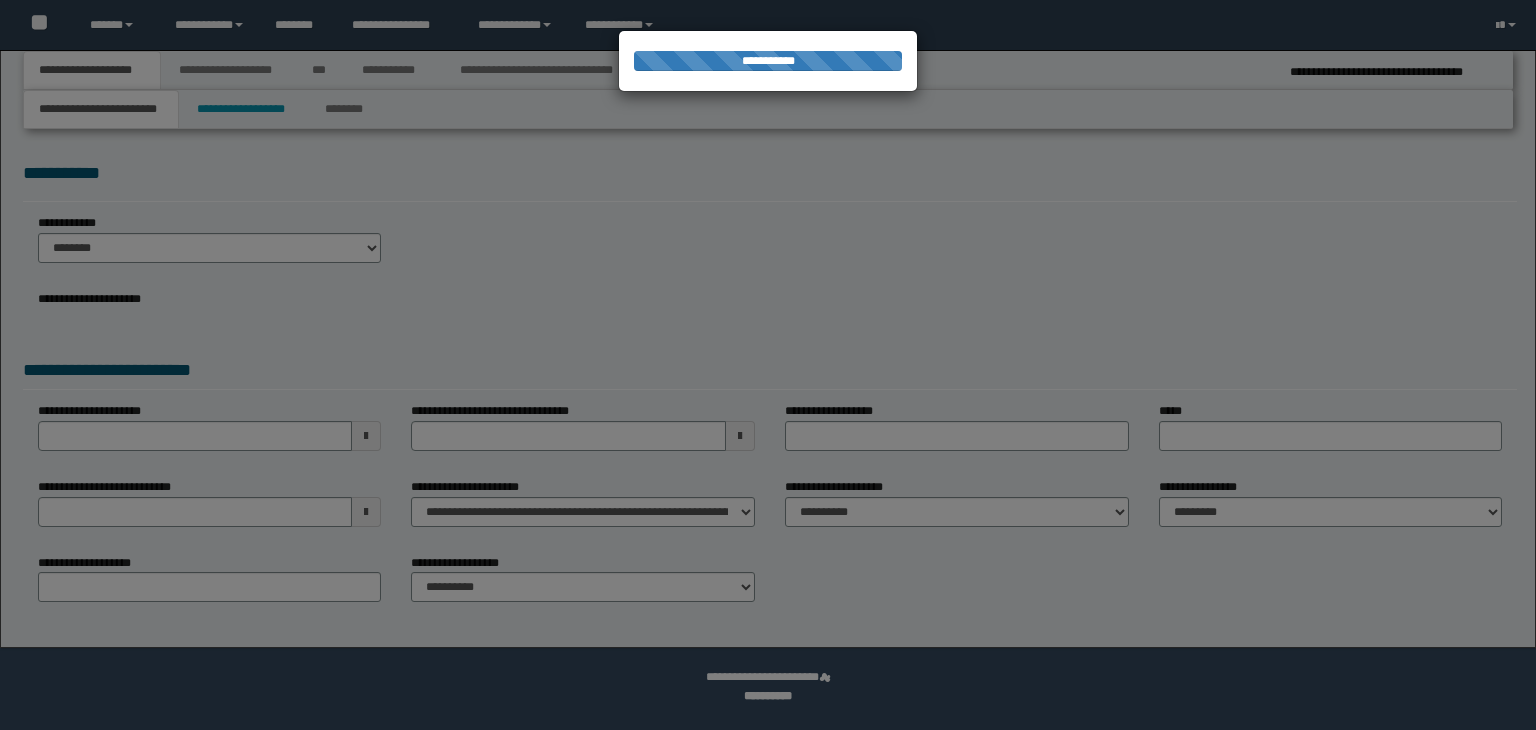 type on "**********" 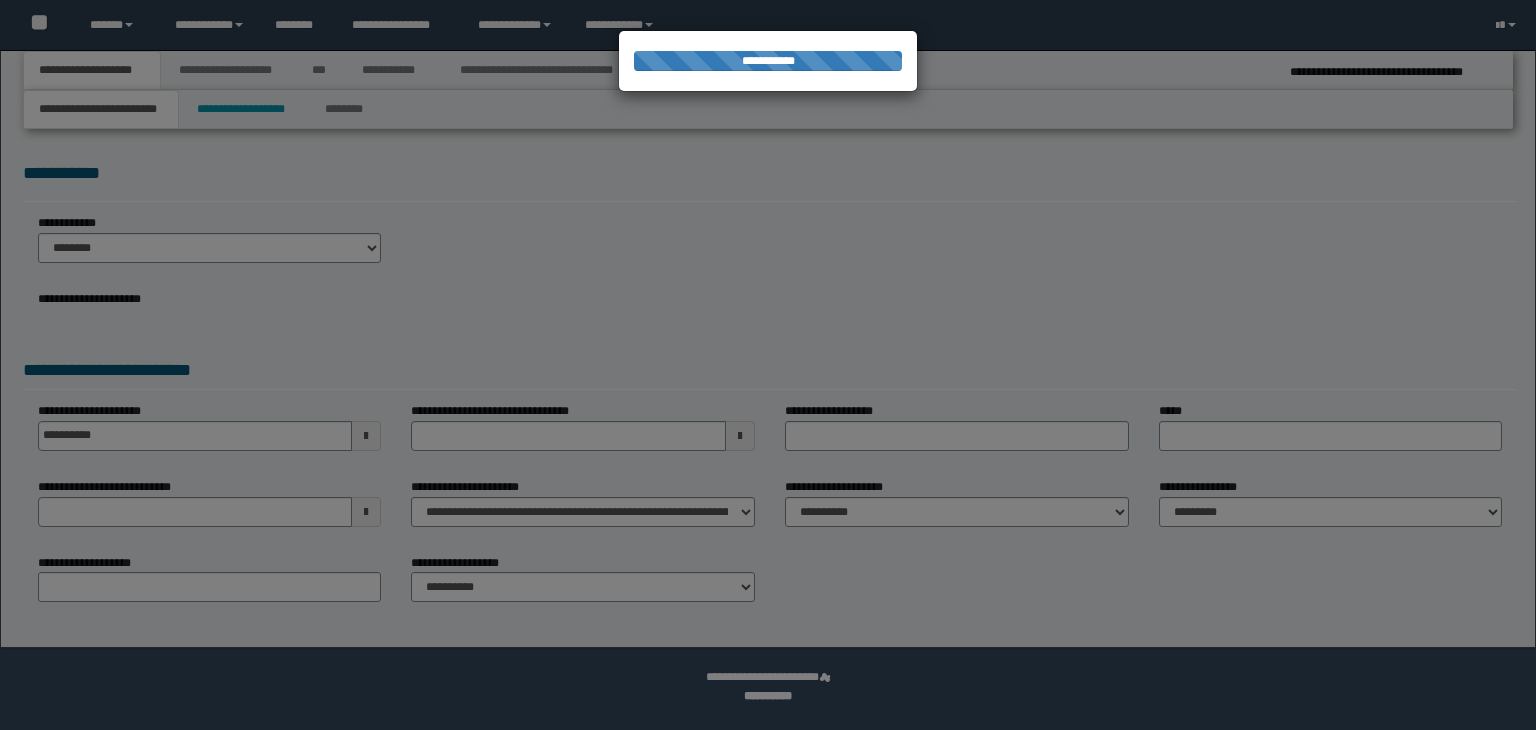 select on "*" 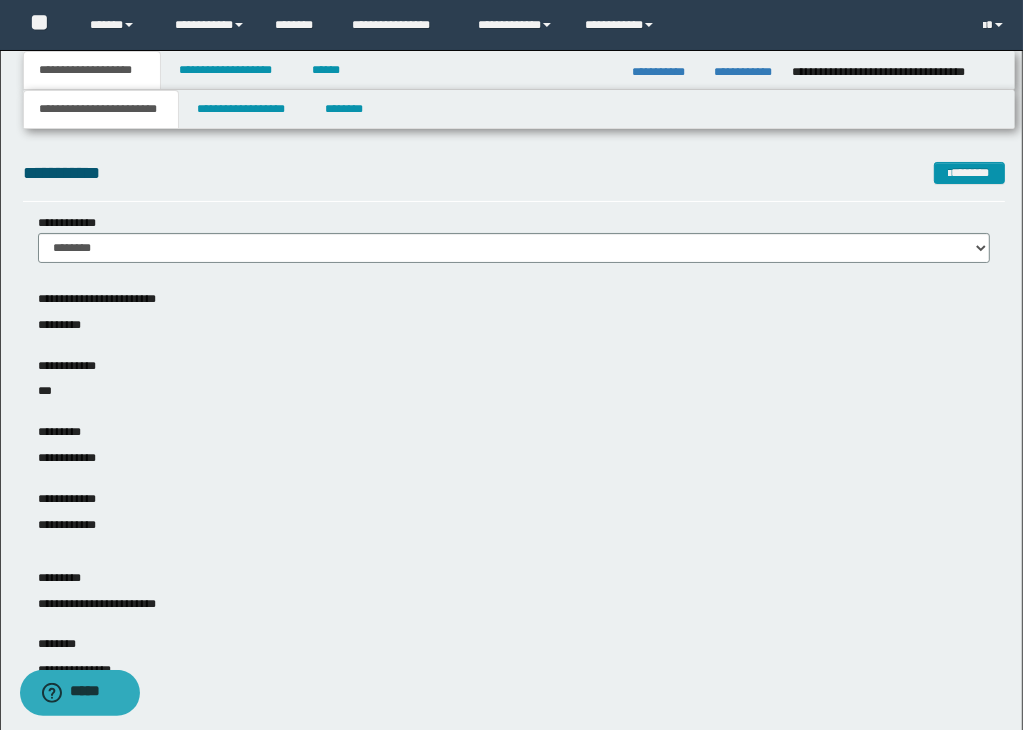 click on "**********" at bounding box center (514, 173) 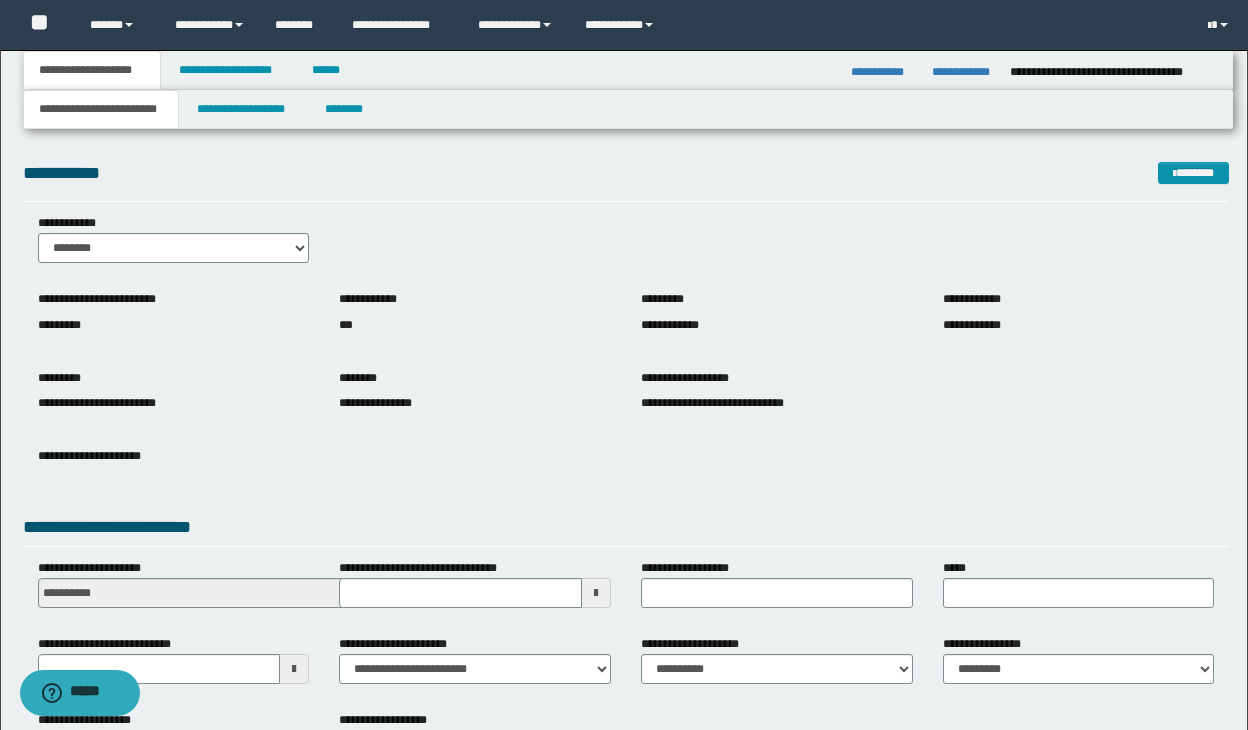 type 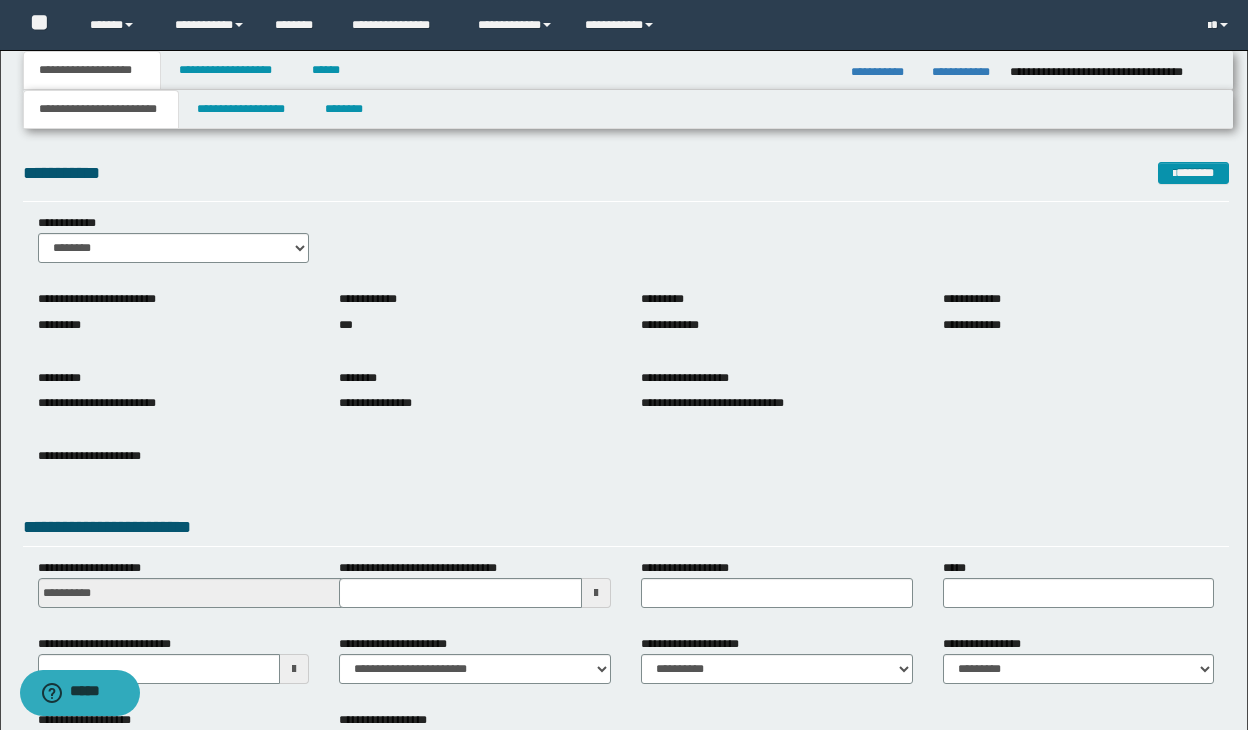 type 